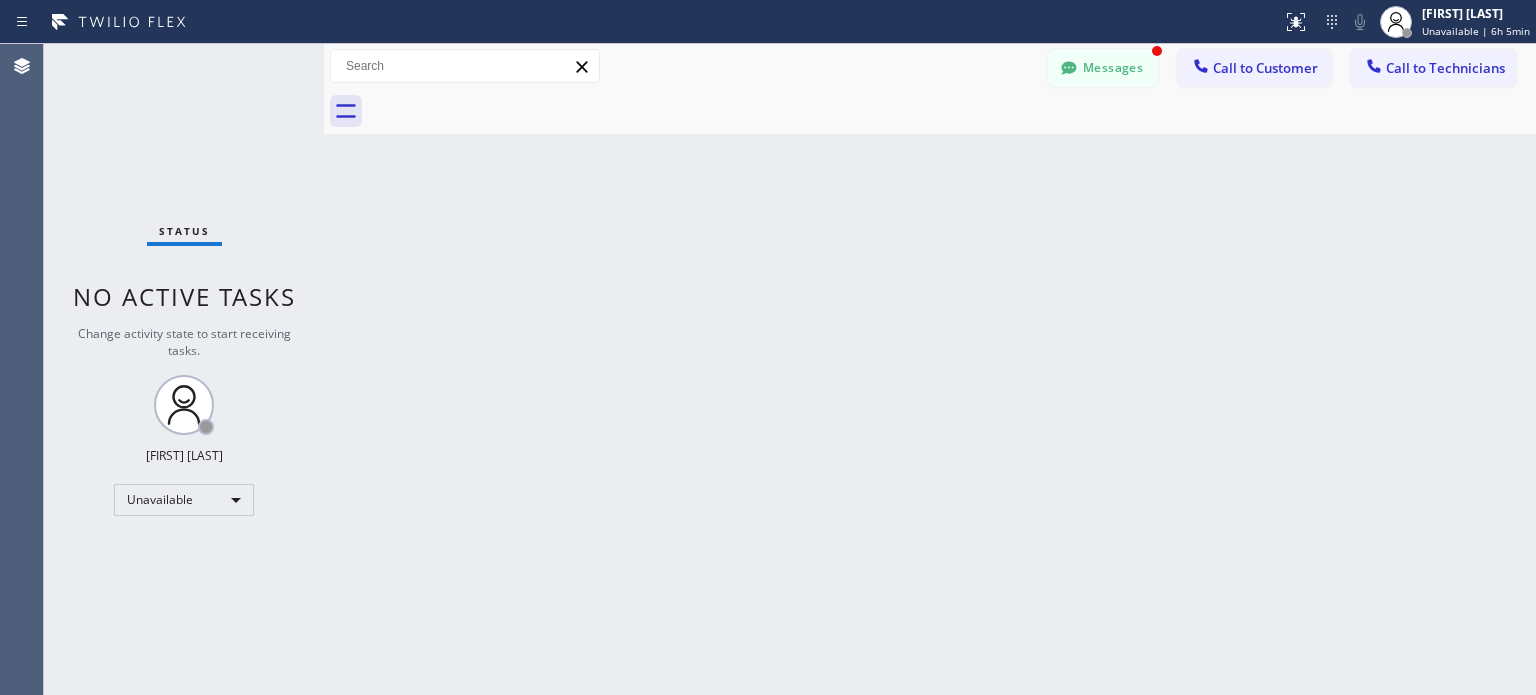 scroll, scrollTop: 0, scrollLeft: 0, axis: both 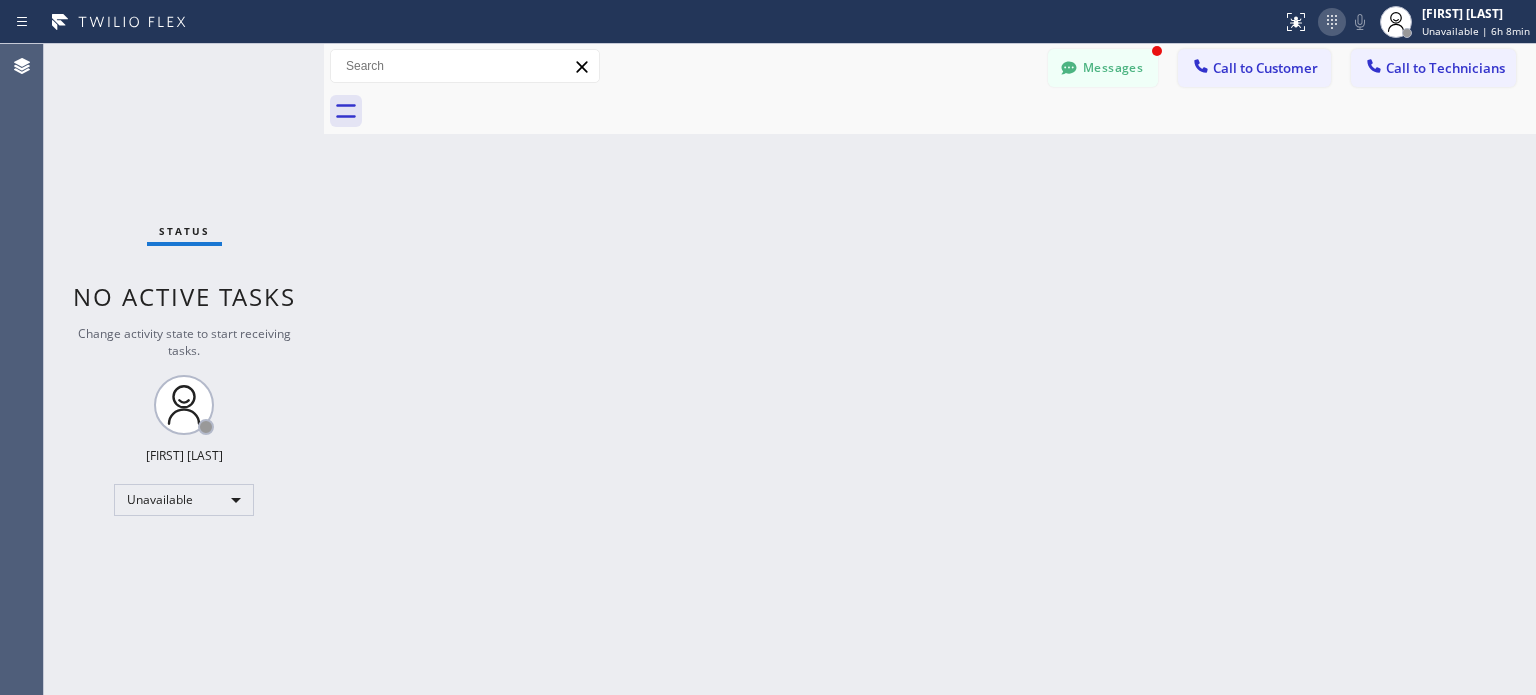 click 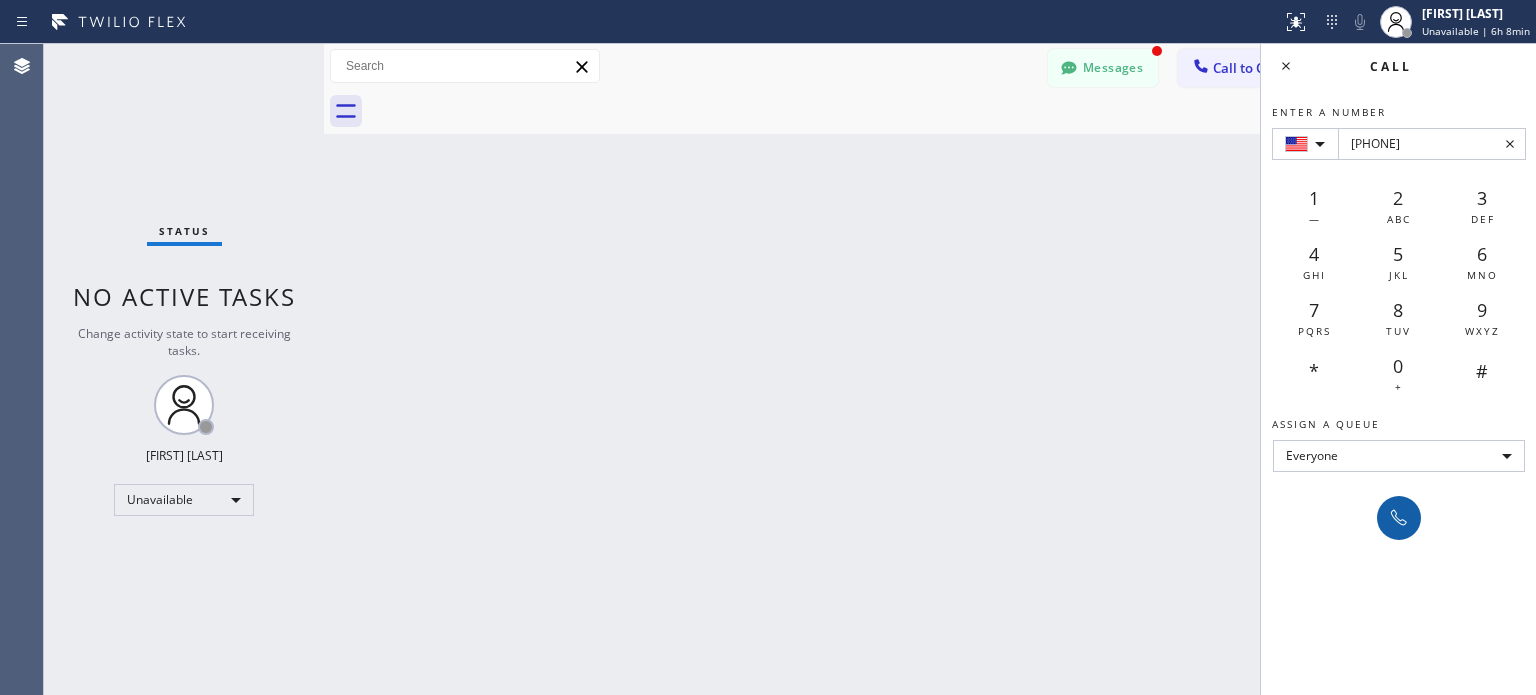 type on "[PHONE]" 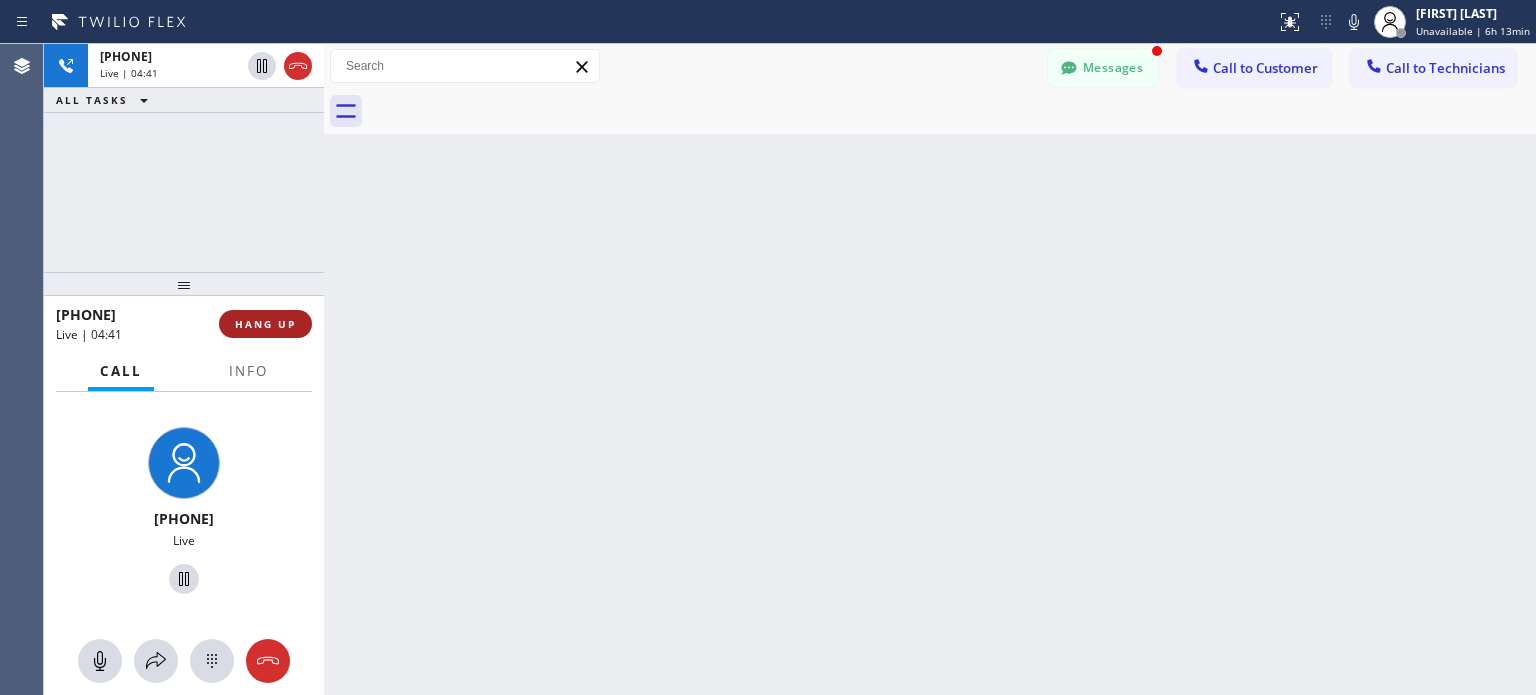 click on "HANG UP" at bounding box center [265, 324] 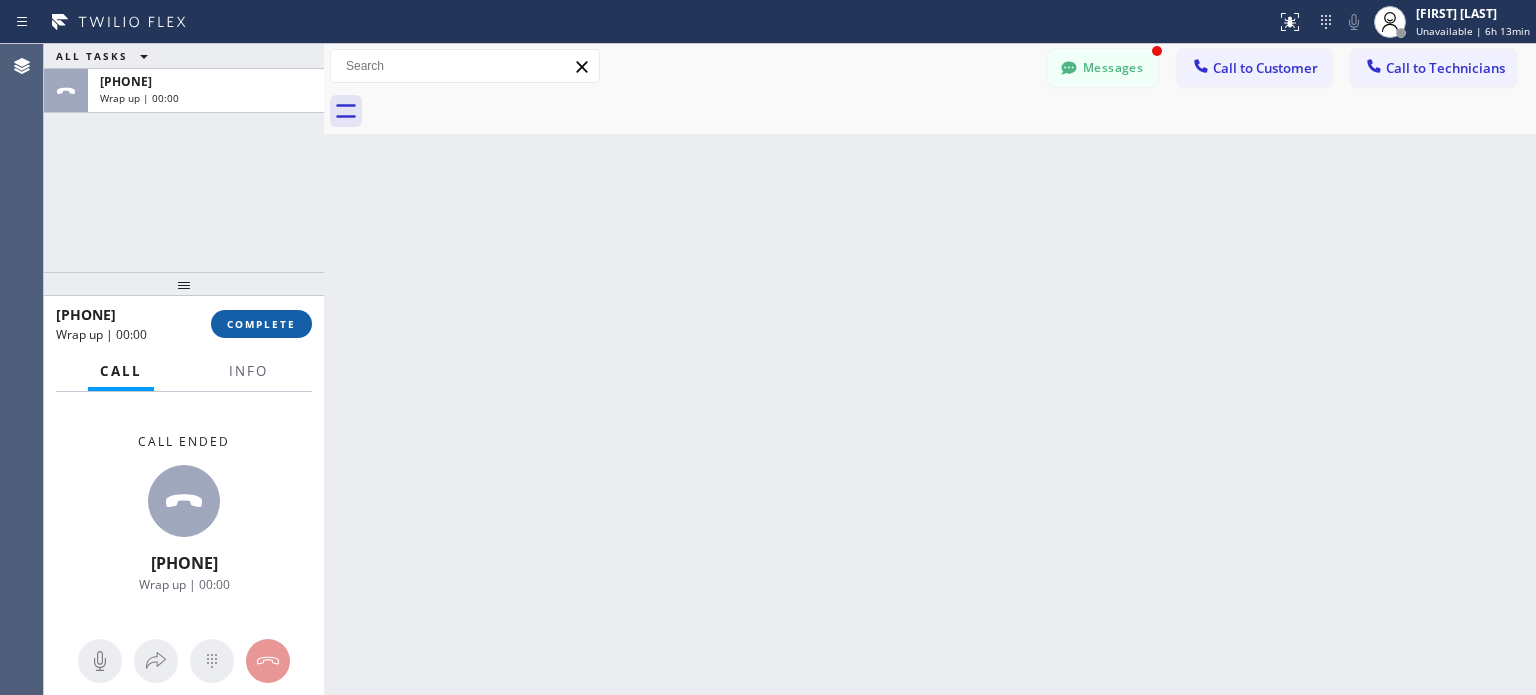 click on "COMPLETE" at bounding box center [261, 324] 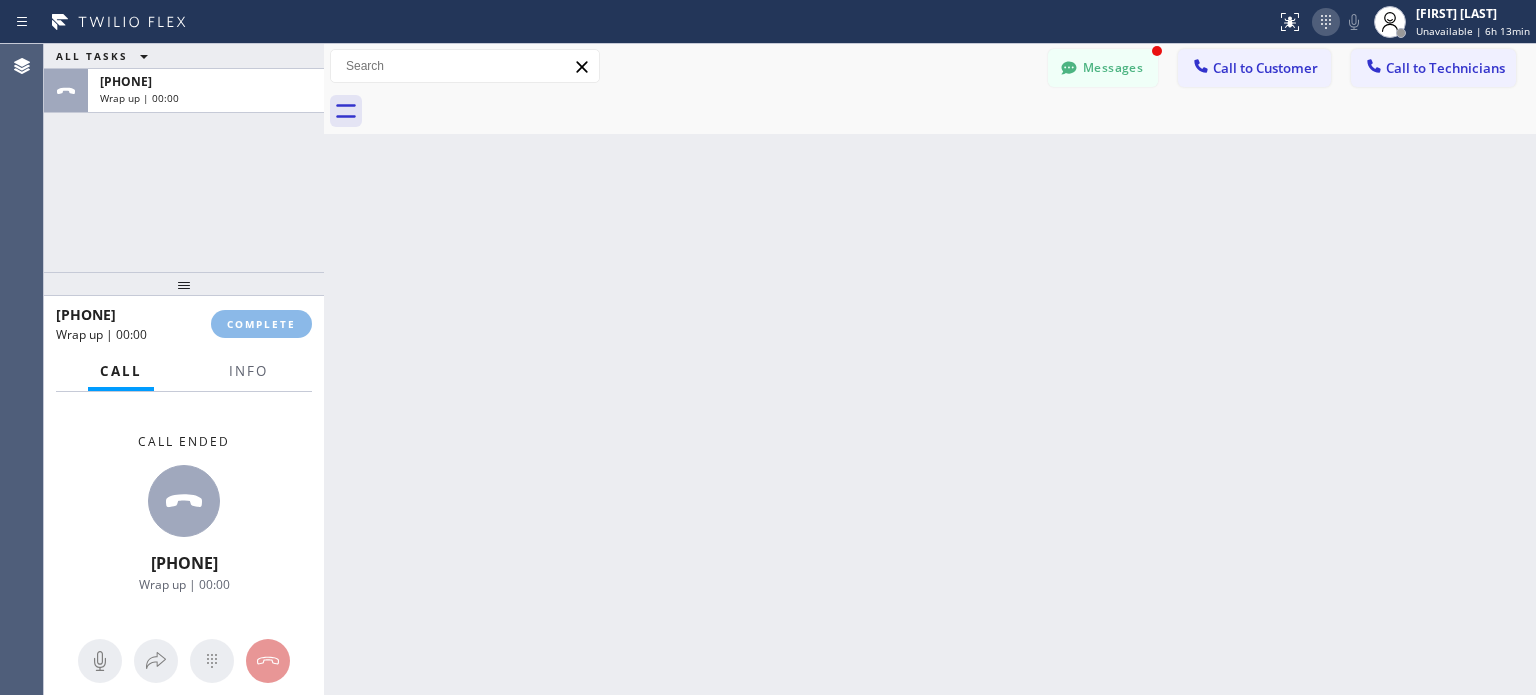 click 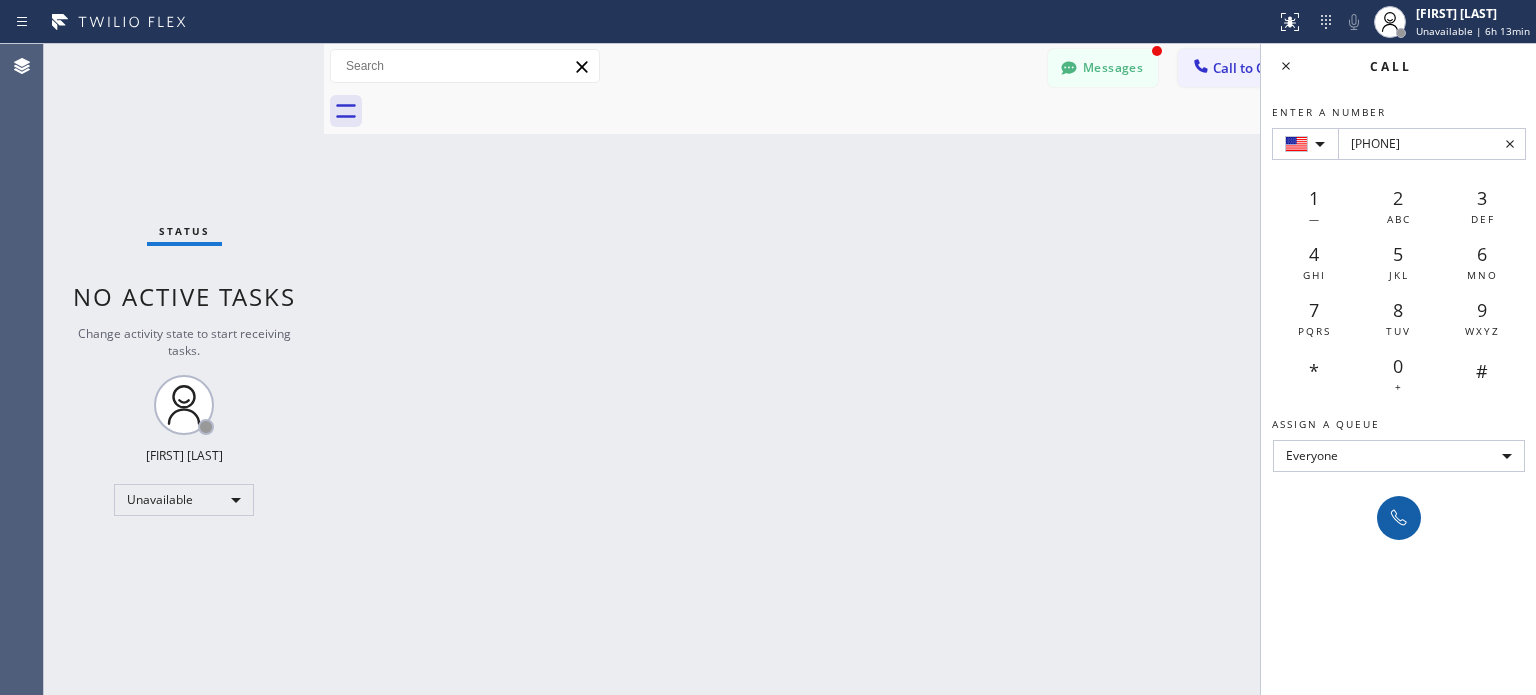 type on "[PHONE]" 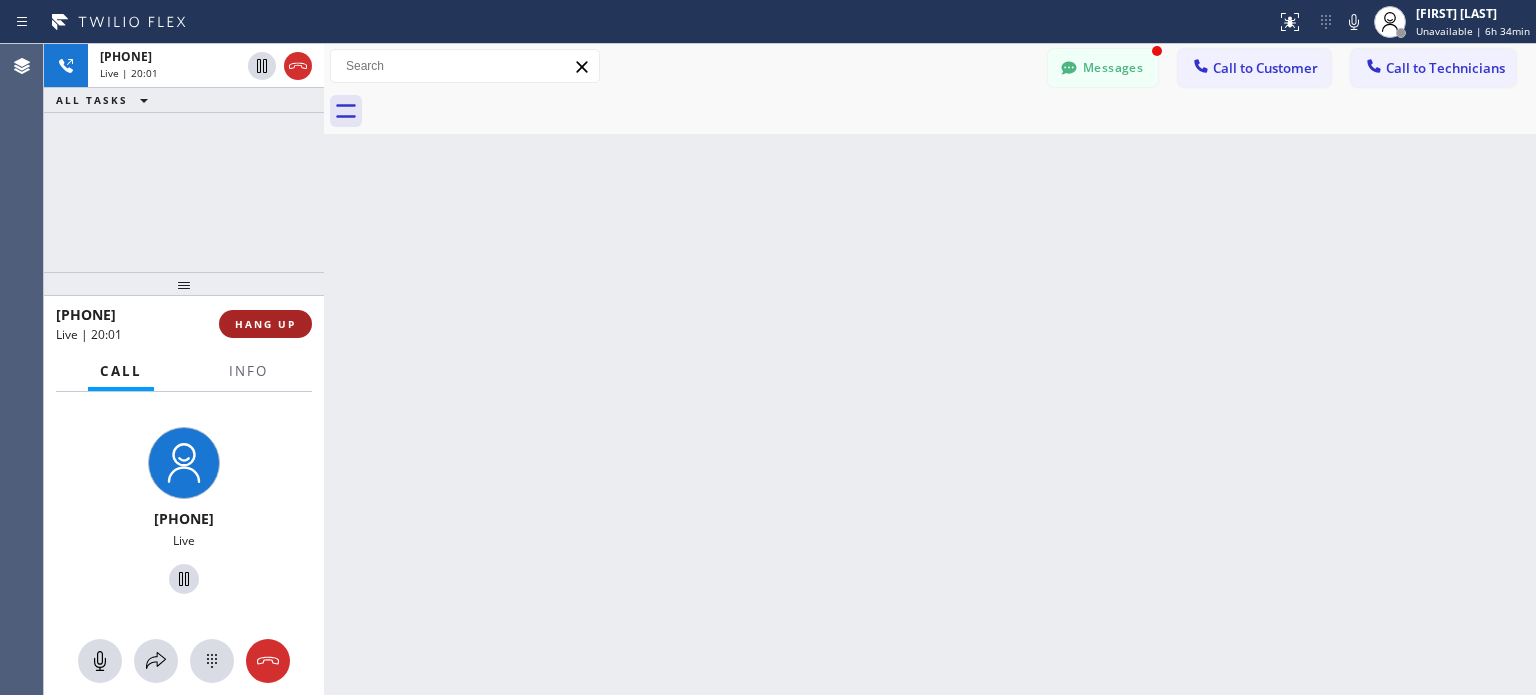 click on "HANG UP" at bounding box center (265, 324) 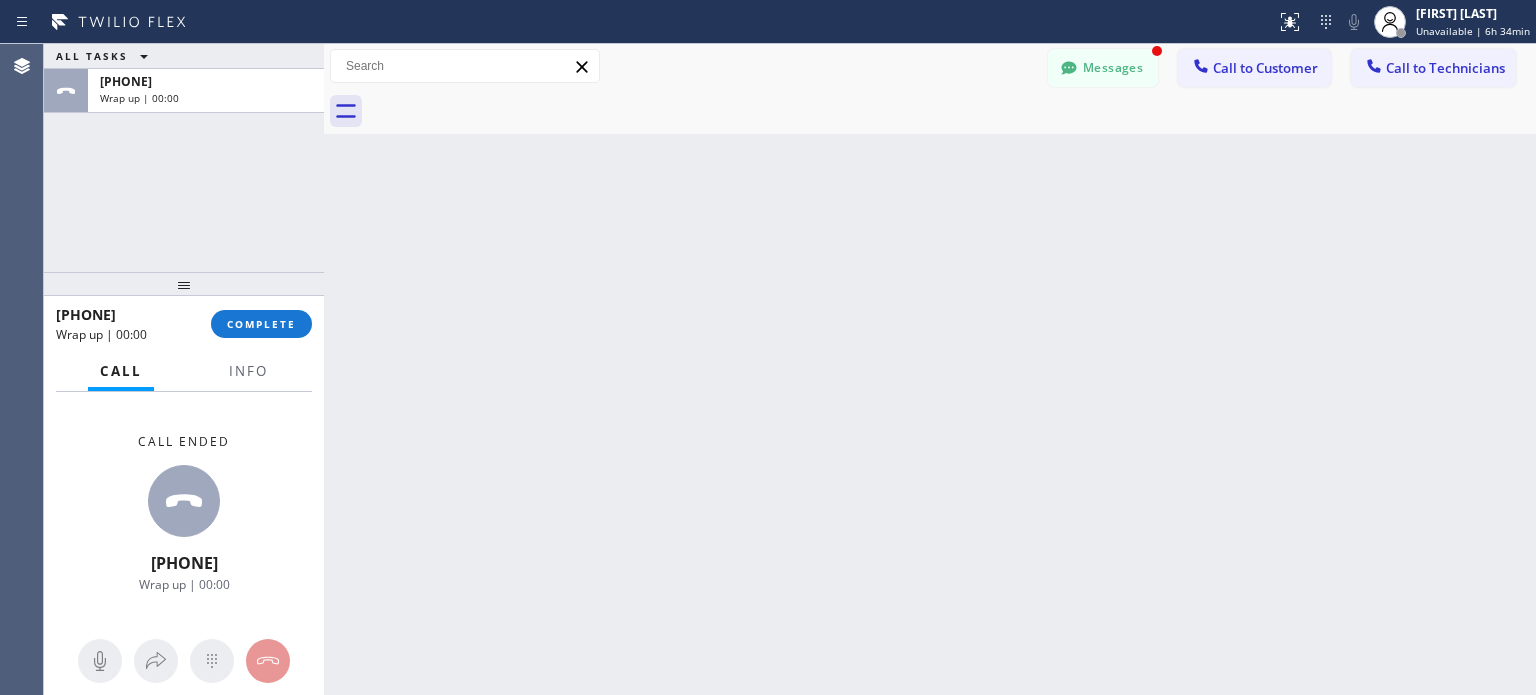 drag, startPoint x: 264, startPoint y: 322, endPoint x: 452, endPoint y: 133, distance: 266.5802 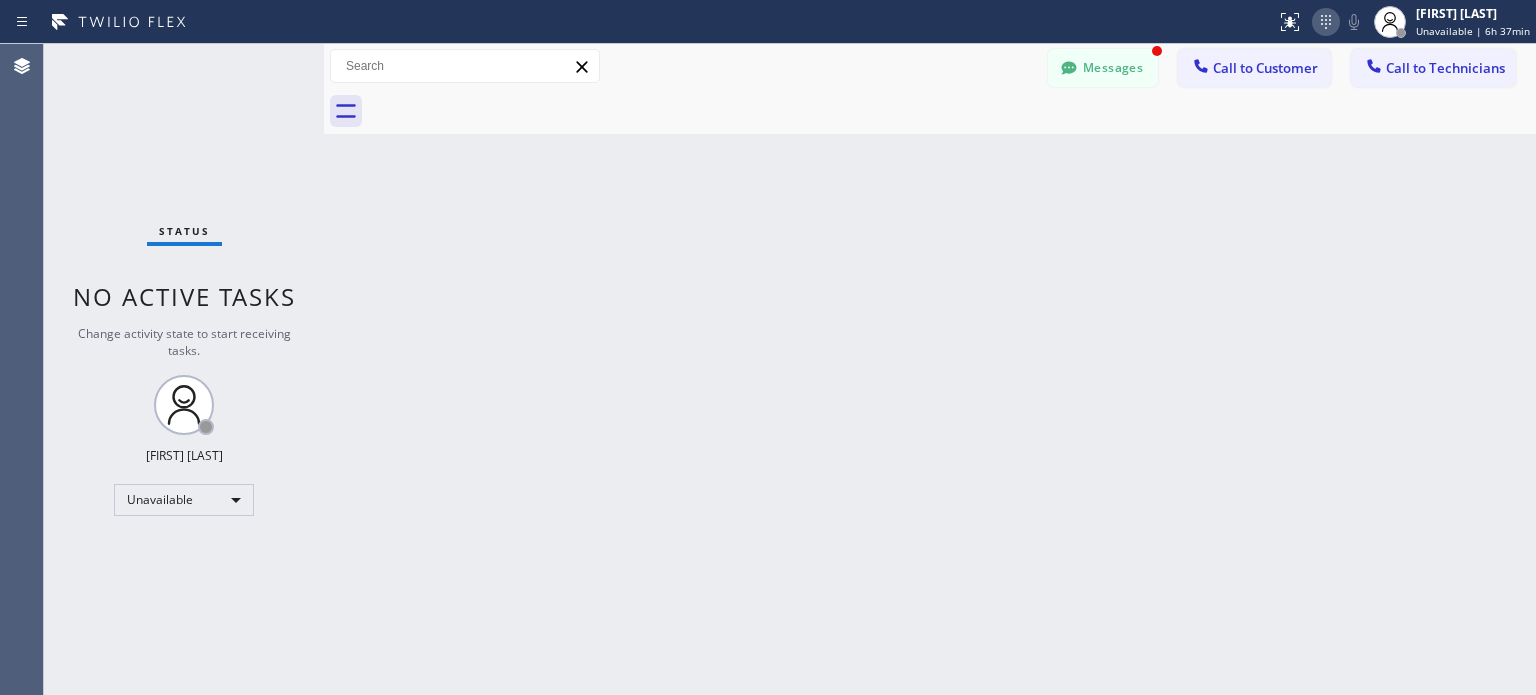 click 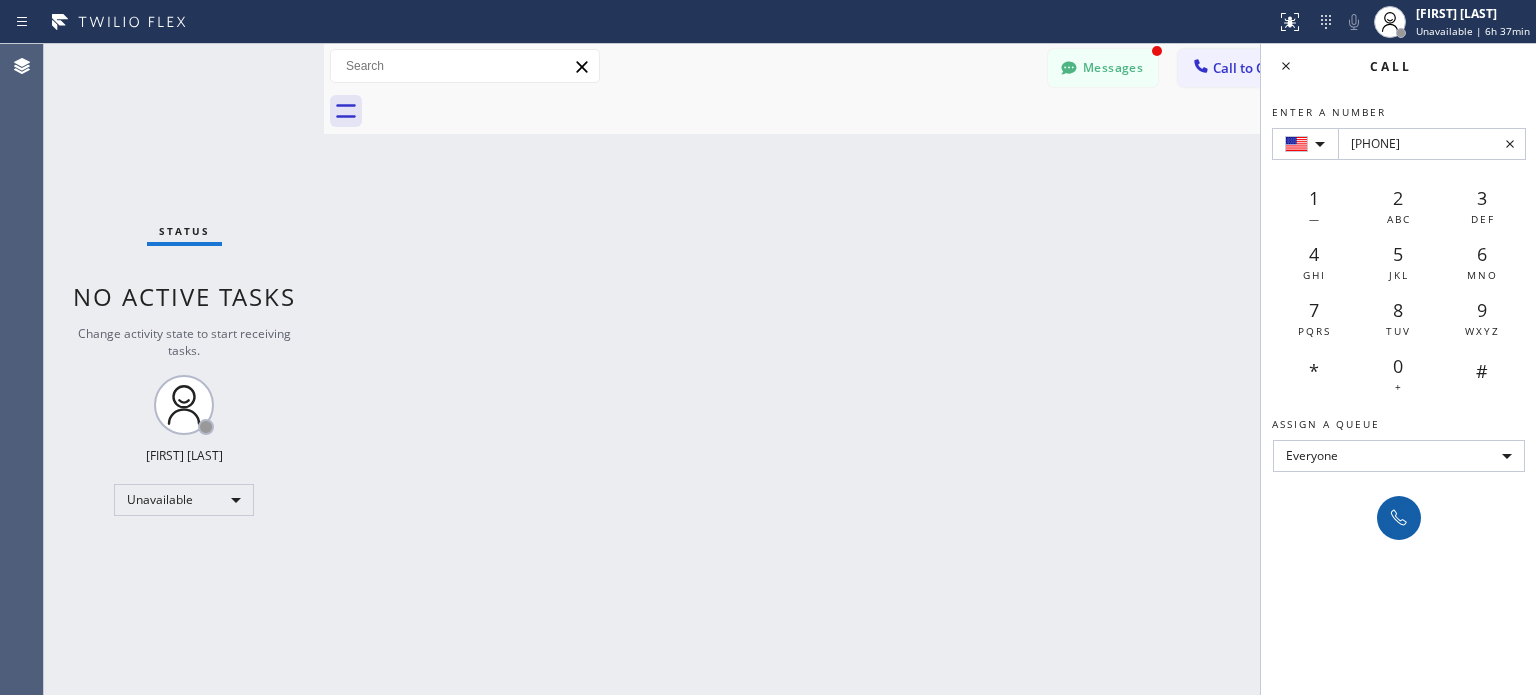 type on "[PHONE]" 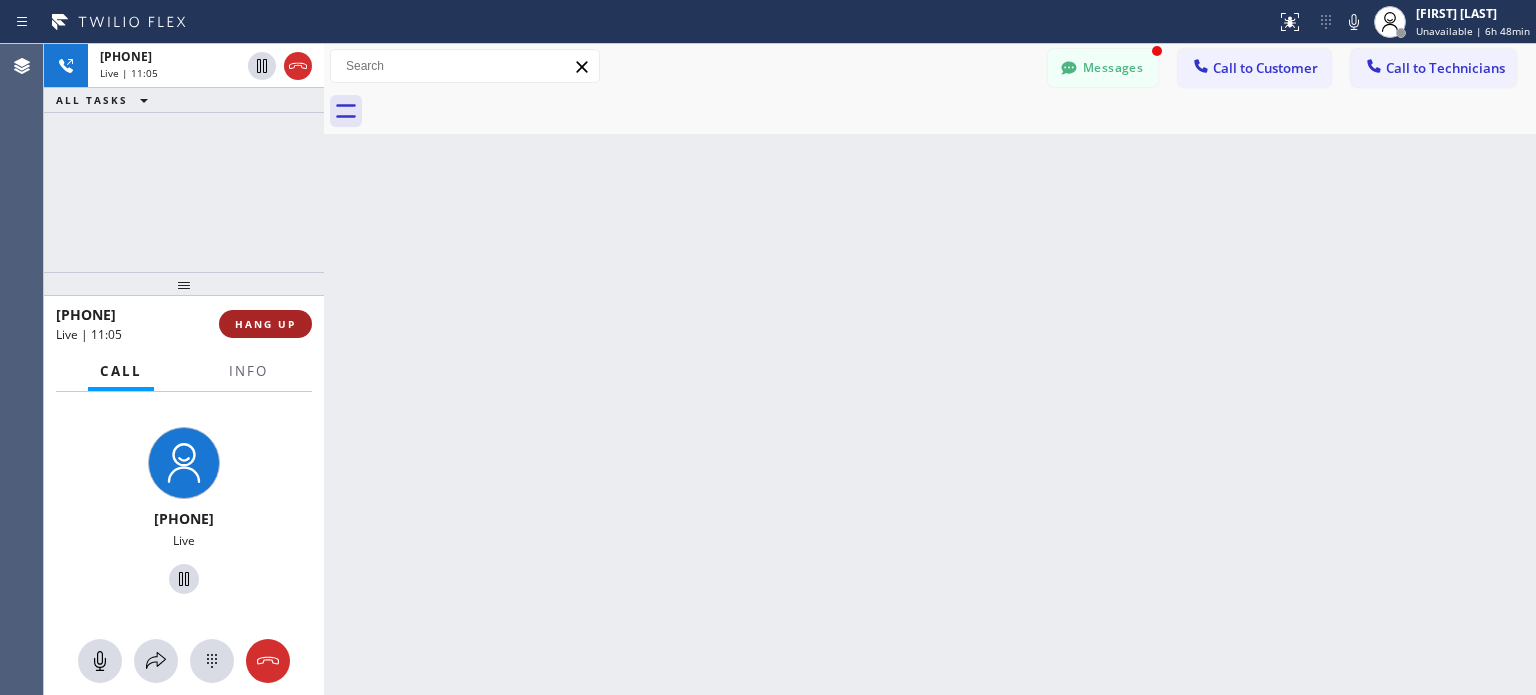 click on "HANG UP" at bounding box center [265, 324] 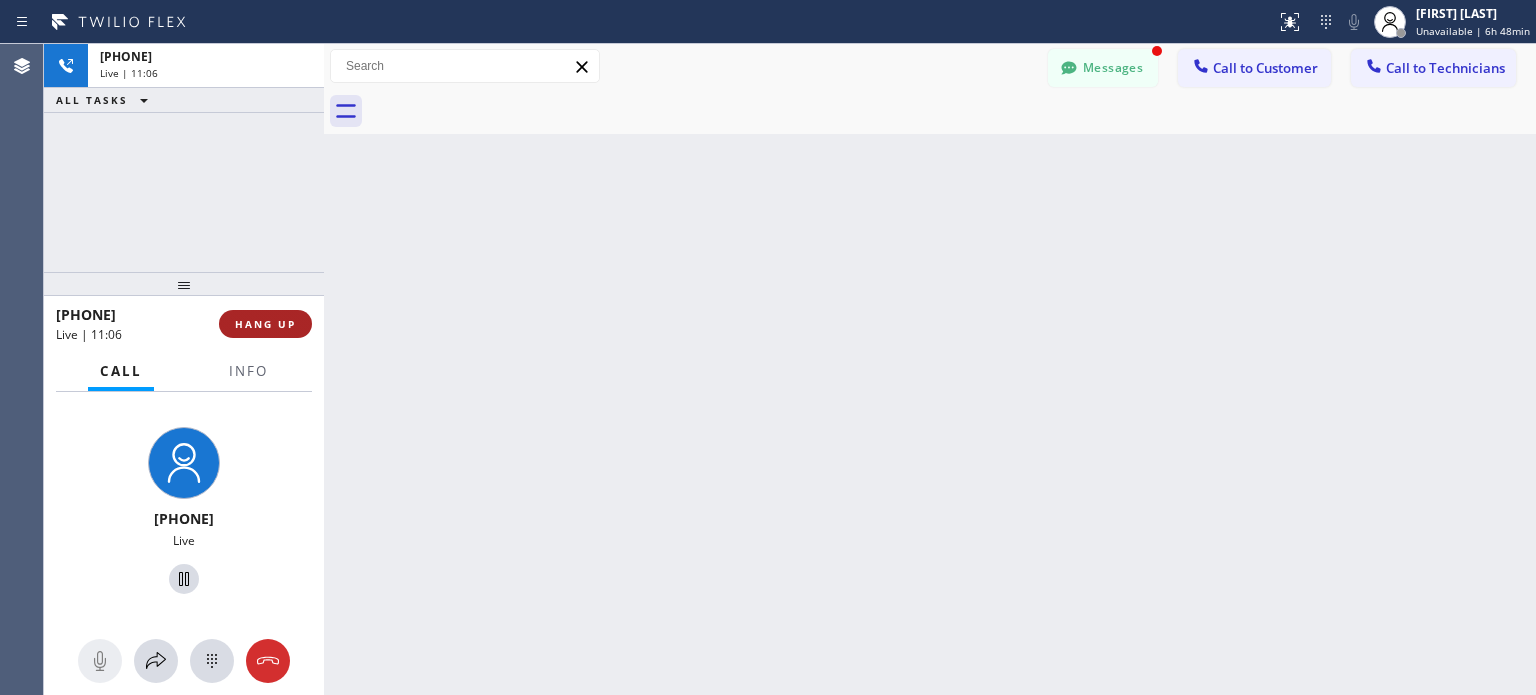 click on "HANG UP" at bounding box center (265, 324) 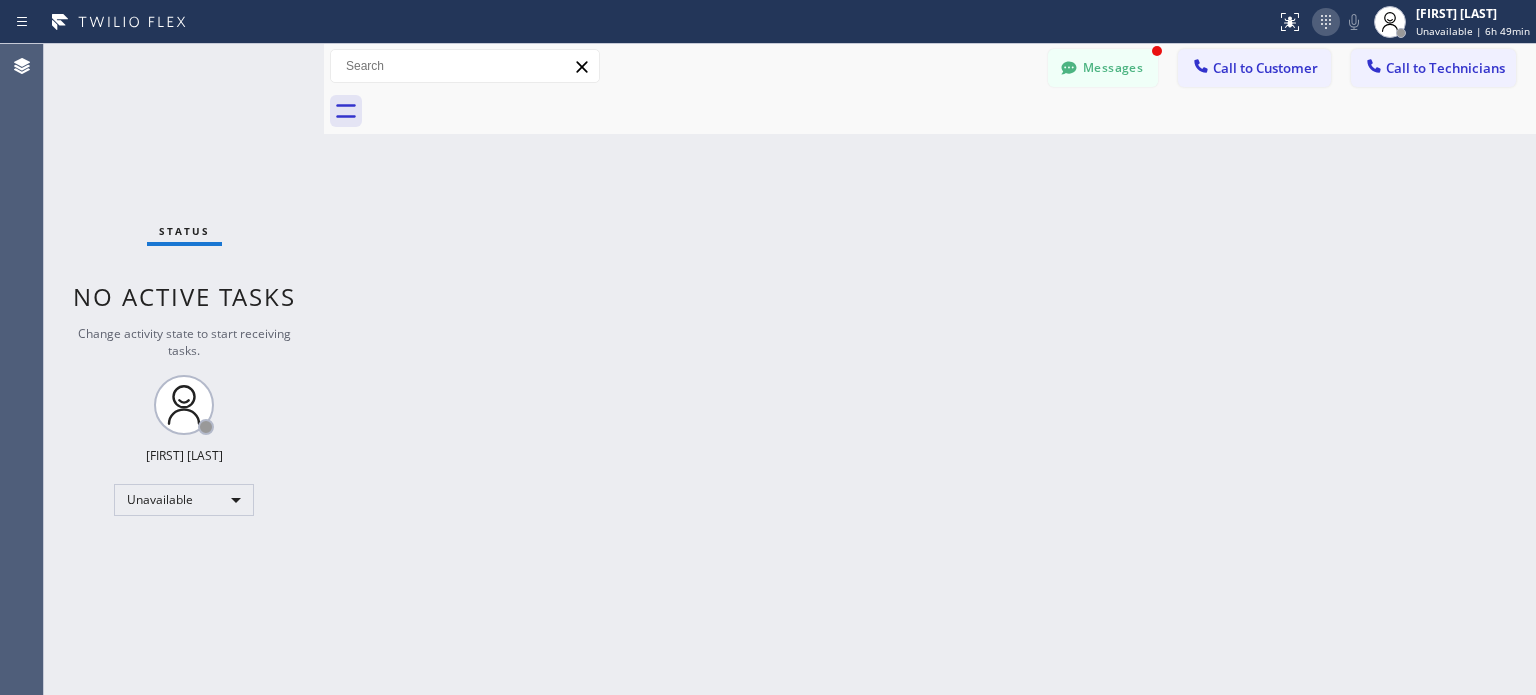 click at bounding box center [1326, 22] 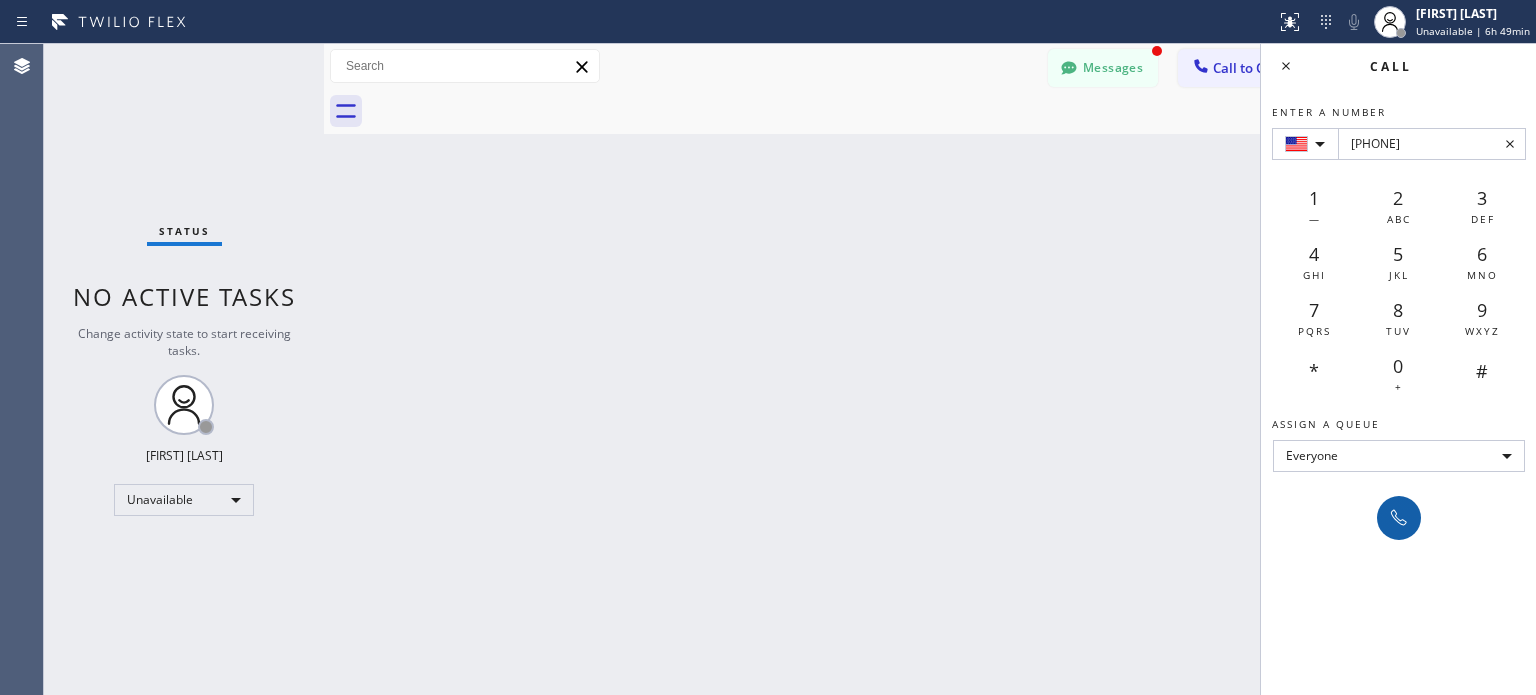 type on "[PHONE]" 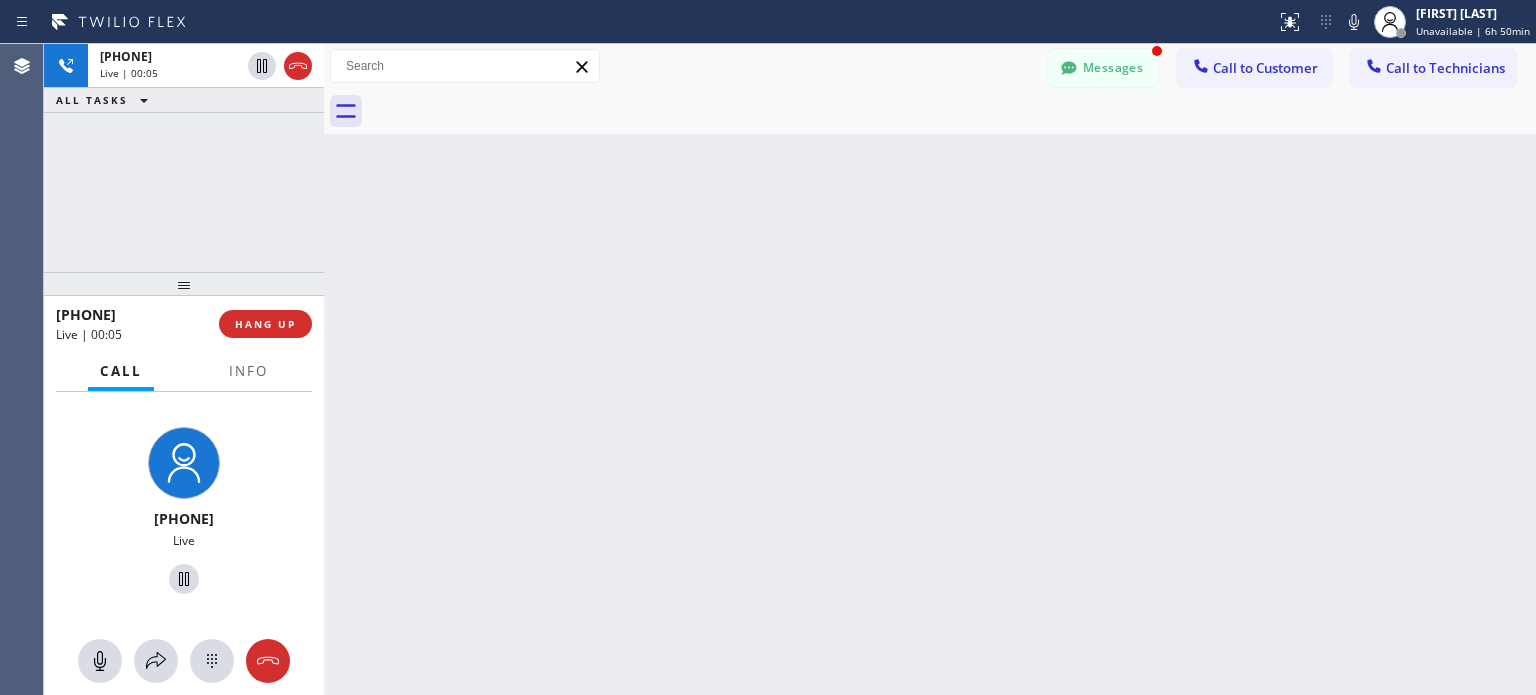 click on "[PHONE] Live | 00:05 HANG UP" at bounding box center (184, 324) 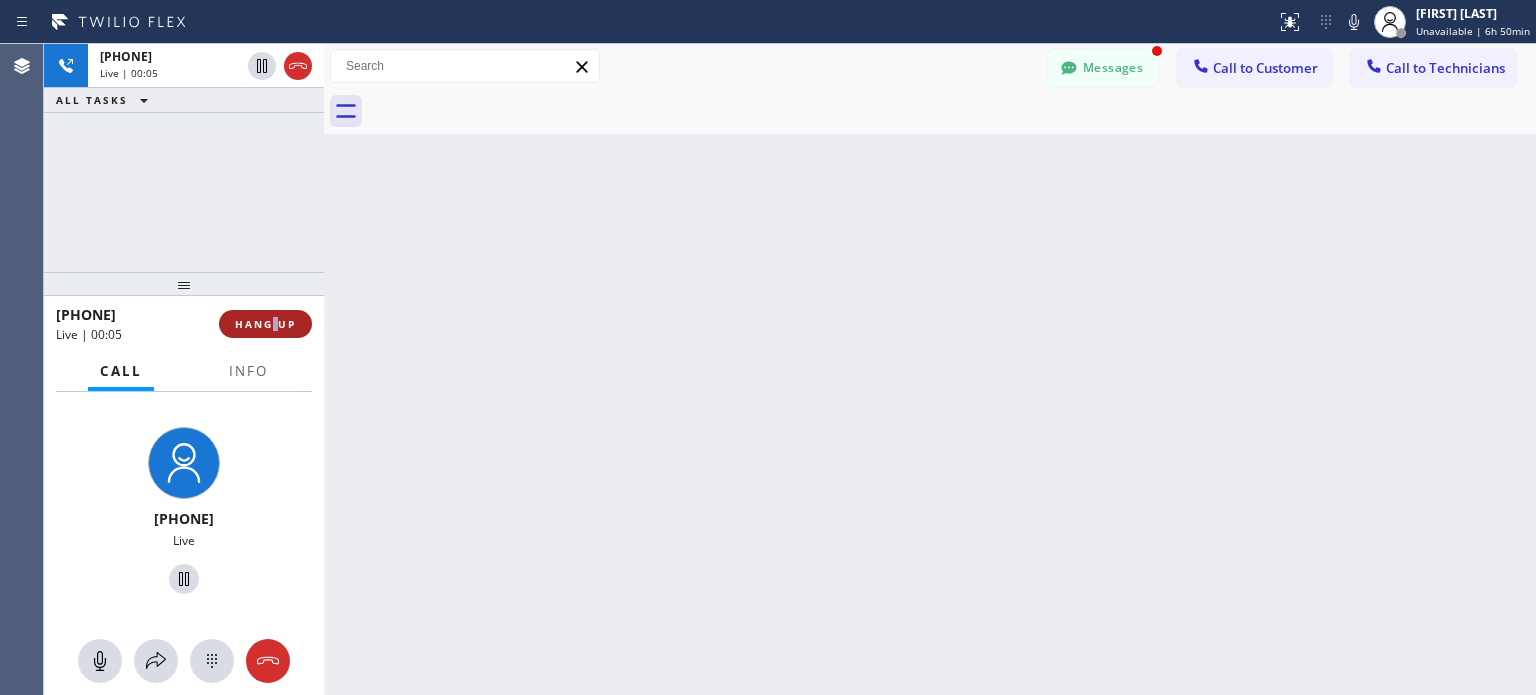 click on "HANG UP" at bounding box center (265, 324) 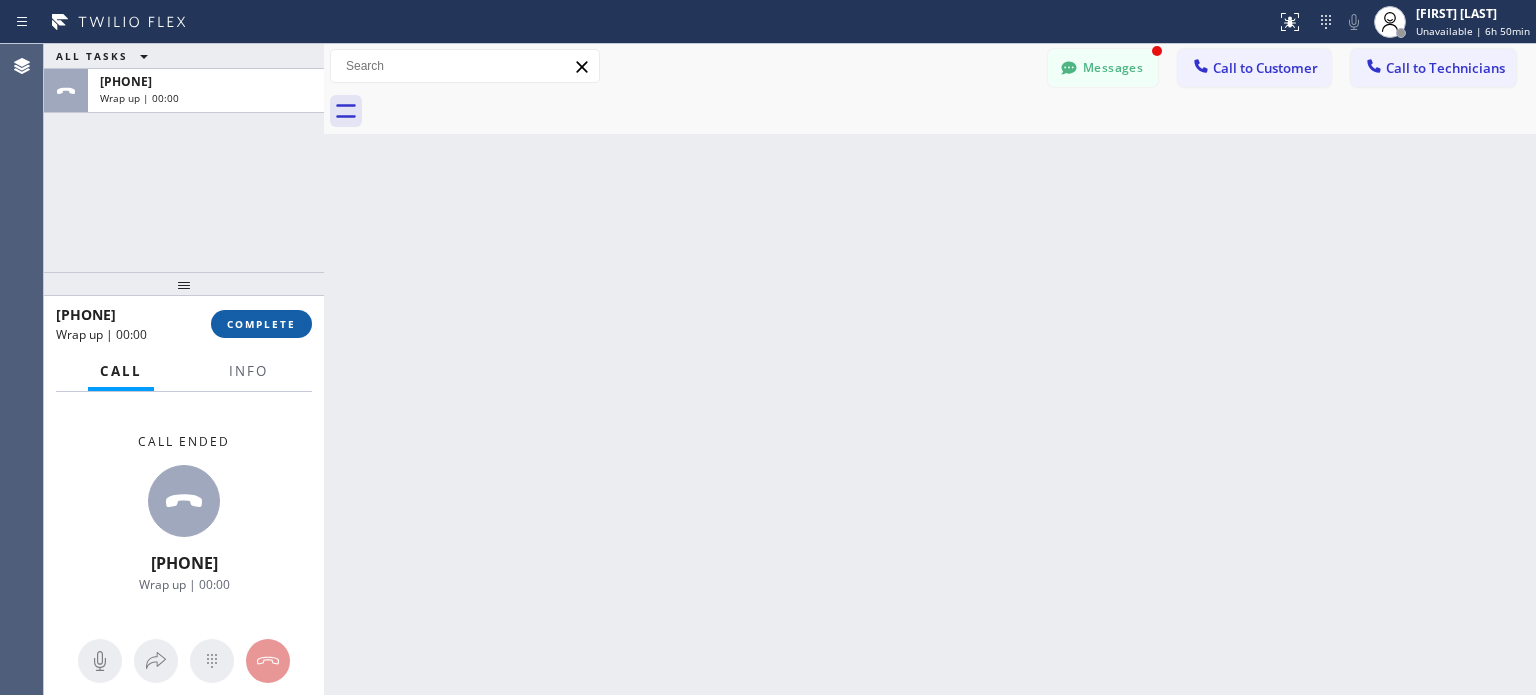 click on "COMPLETE" at bounding box center (261, 324) 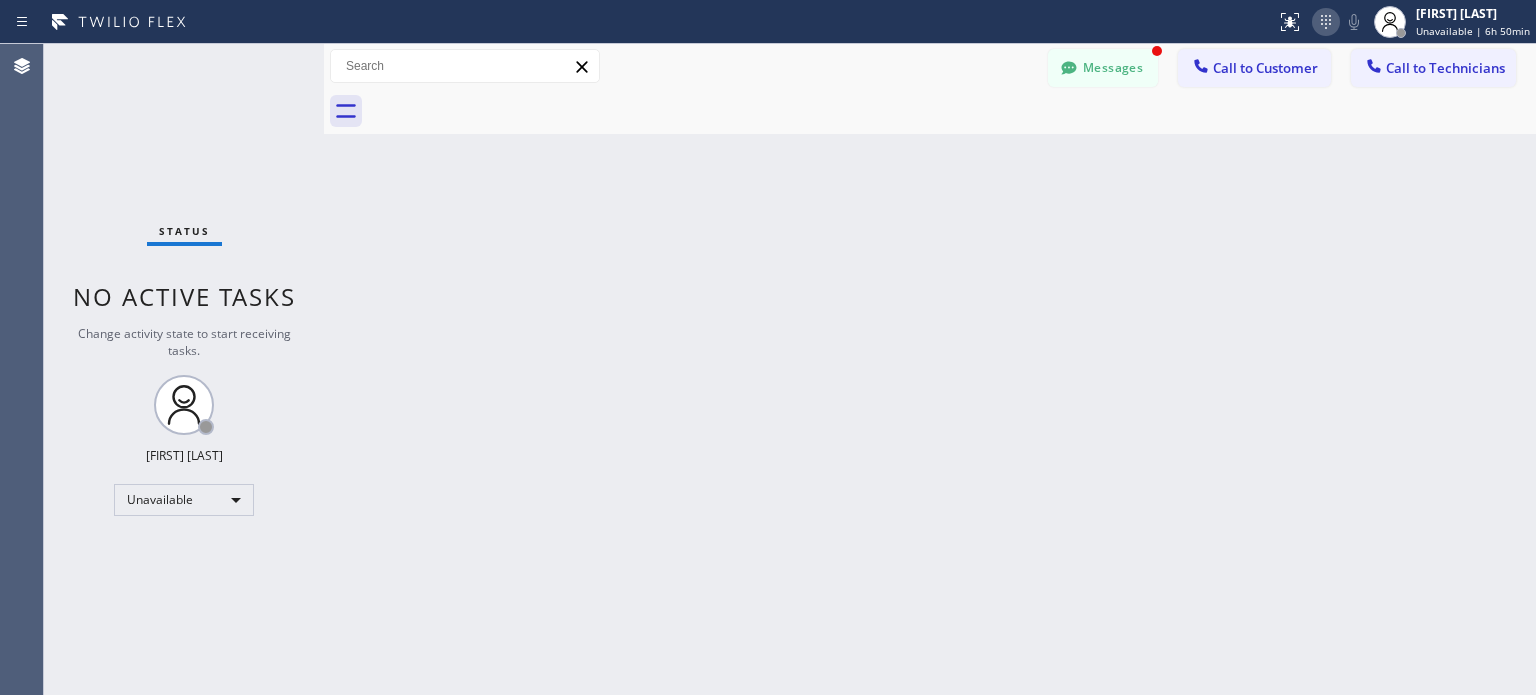 click 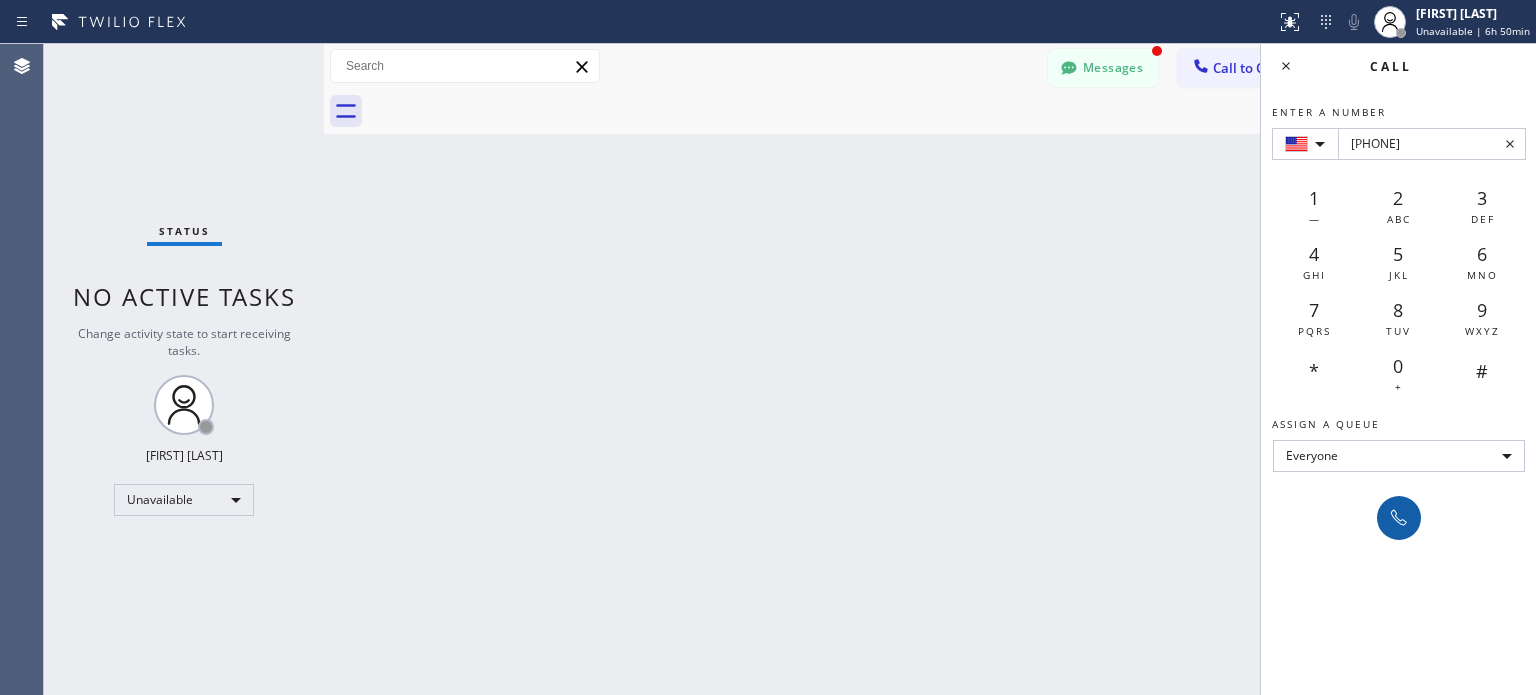 type on "[PHONE]" 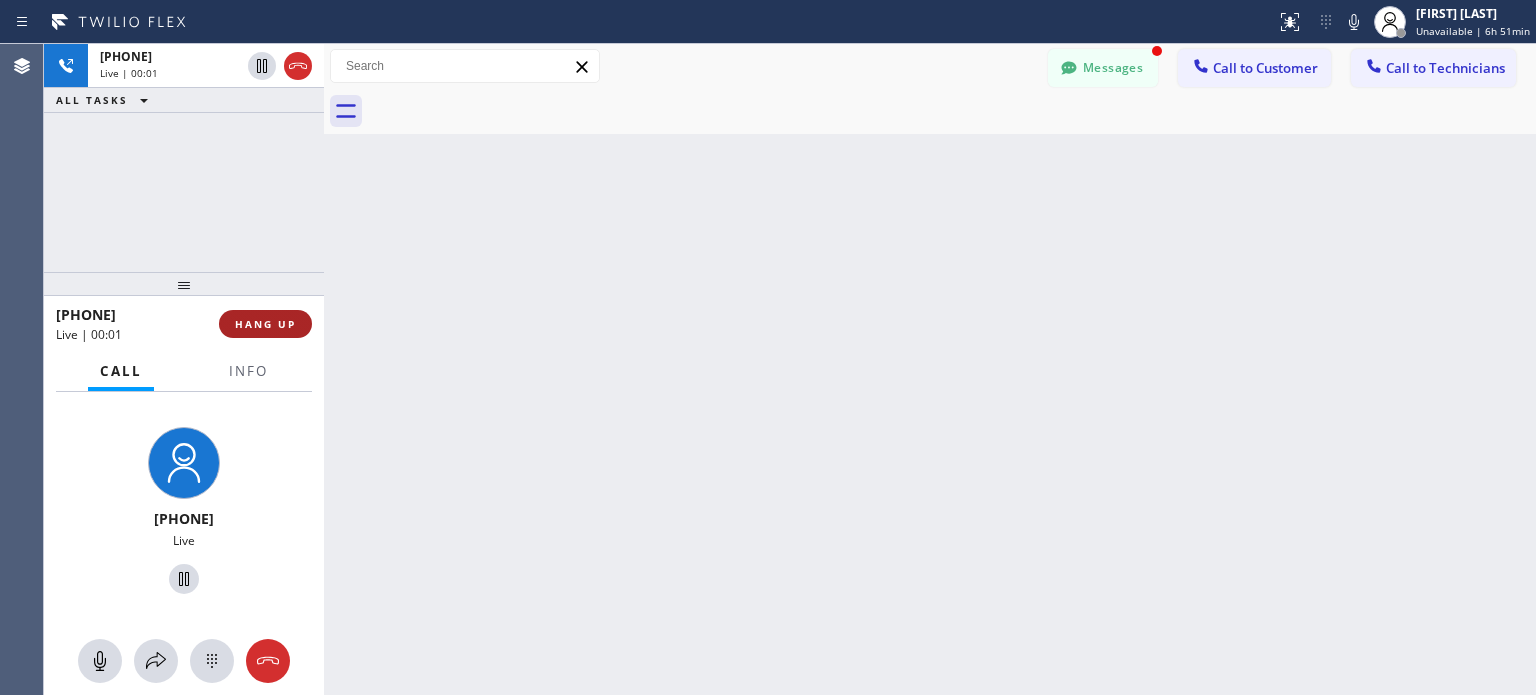 click on "HANG UP" at bounding box center [265, 324] 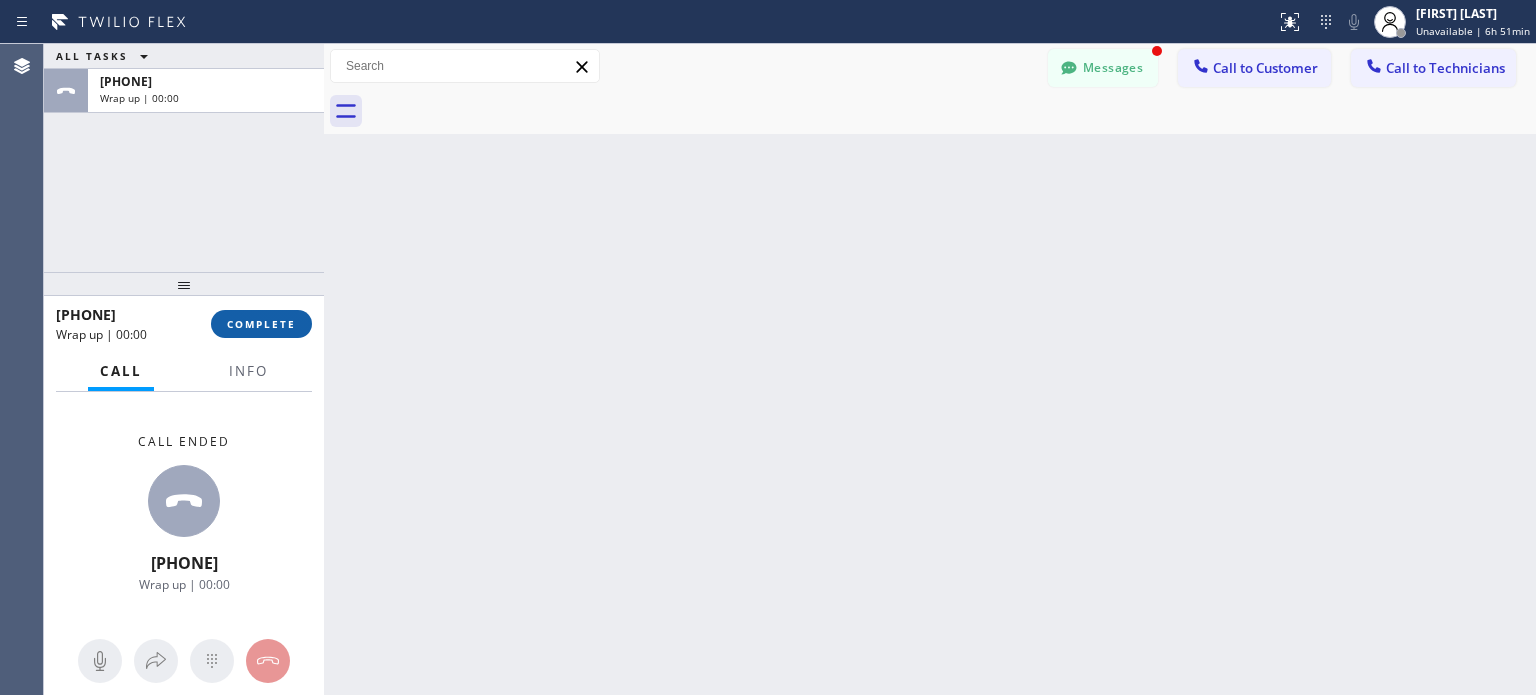 click on "COMPLETE" at bounding box center [261, 324] 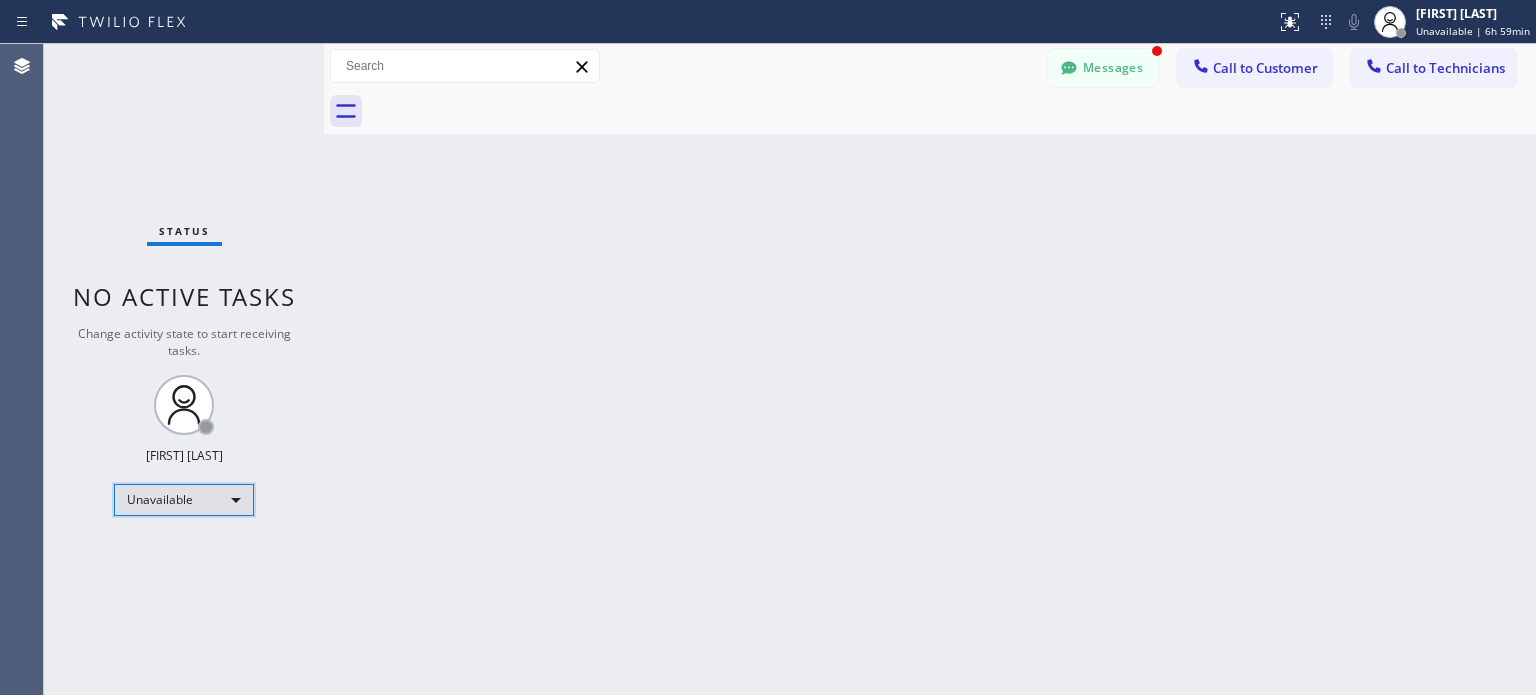 click on "Unavailable" at bounding box center (184, 500) 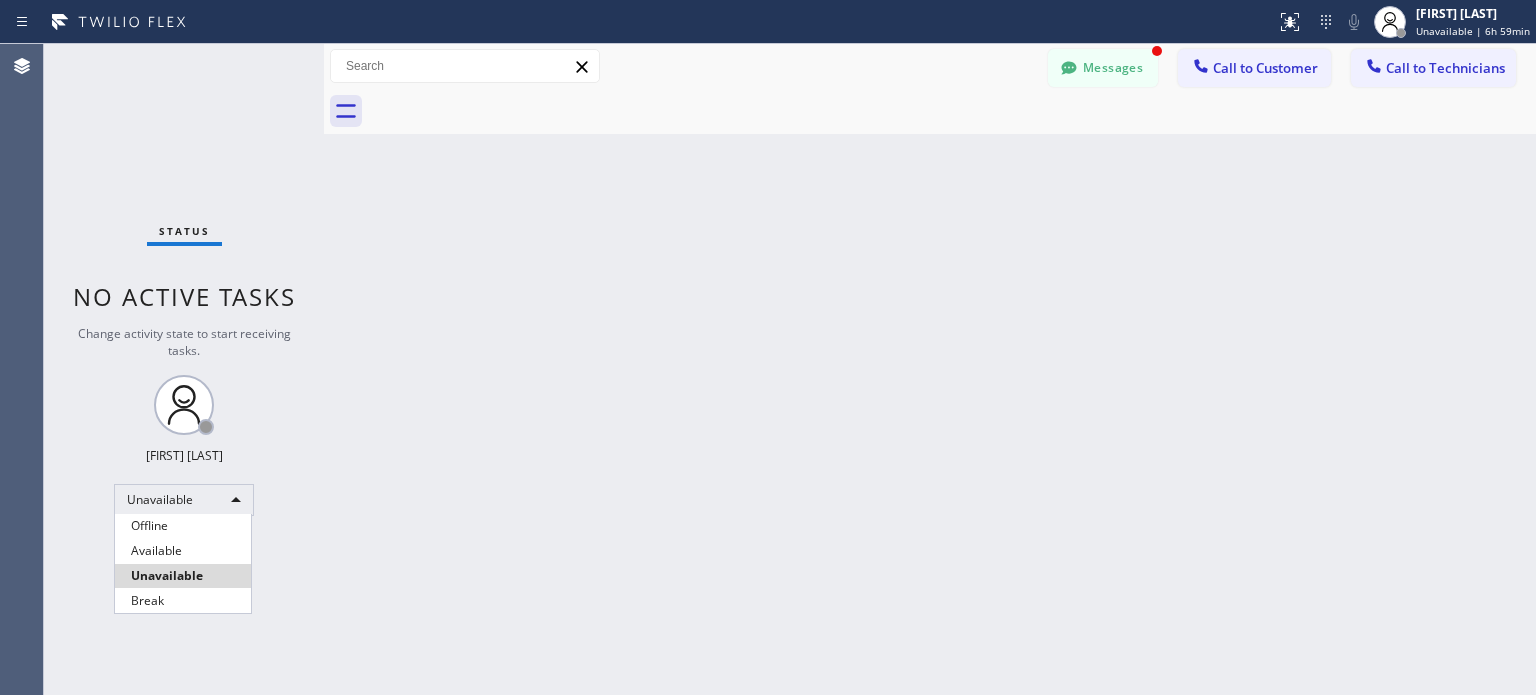drag, startPoint x: 172, startPoint y: 542, endPoint x: 178, endPoint y: 491, distance: 51.351727 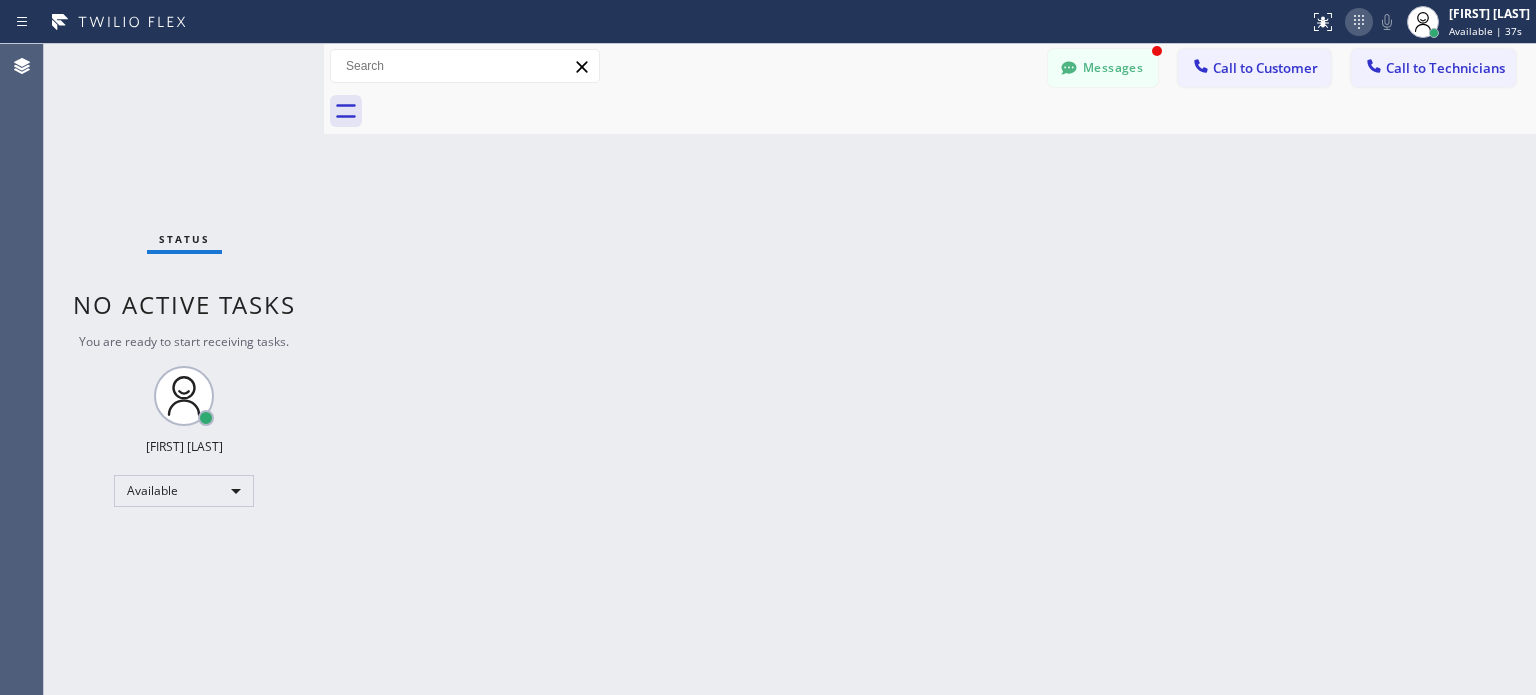 click 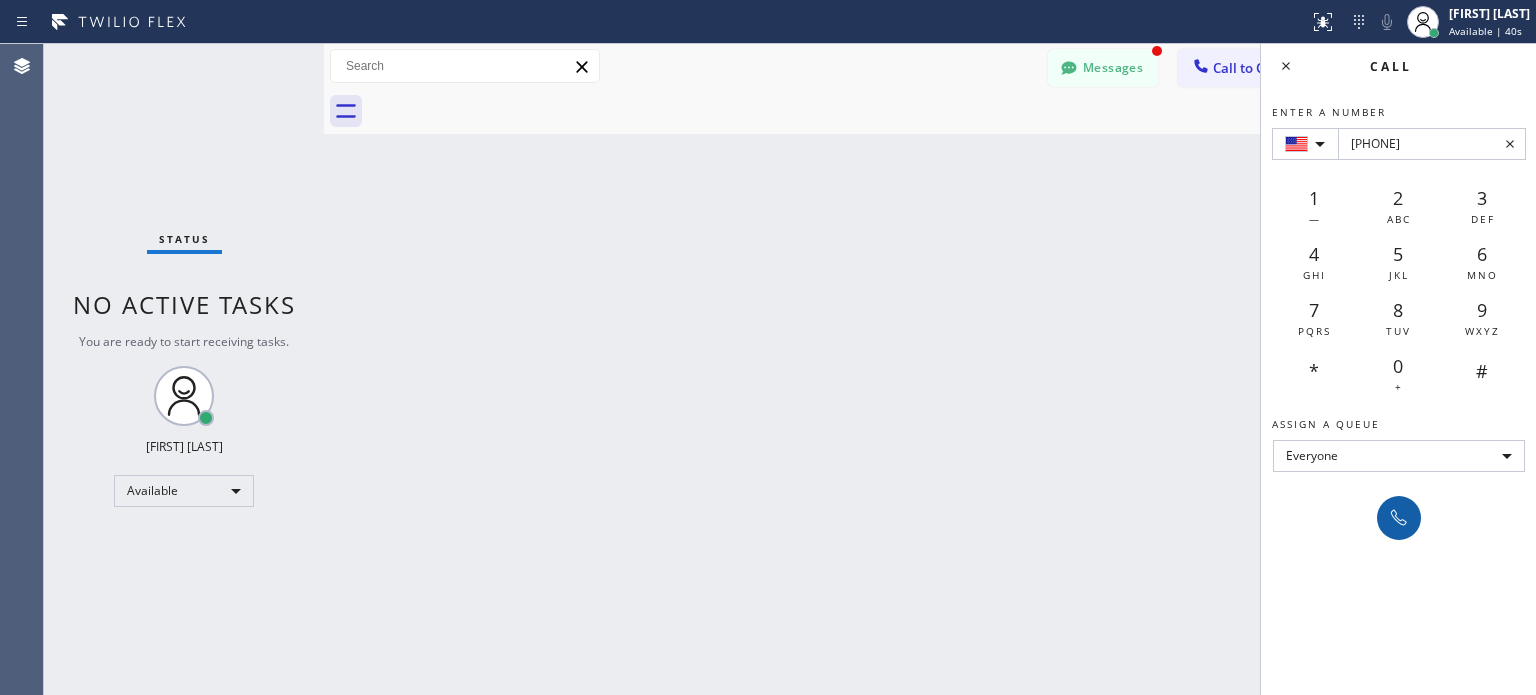 type on "[PHONE]" 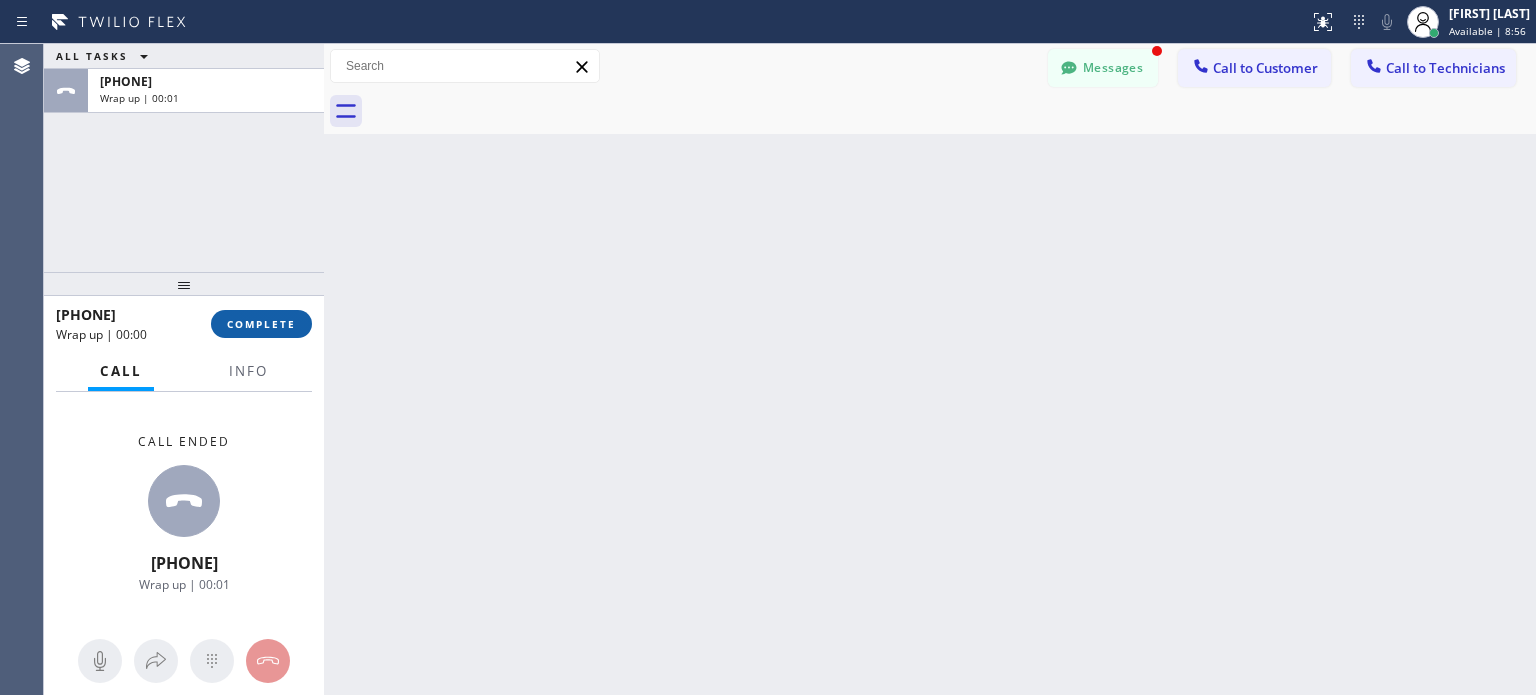 click on "COMPLETE" at bounding box center [261, 324] 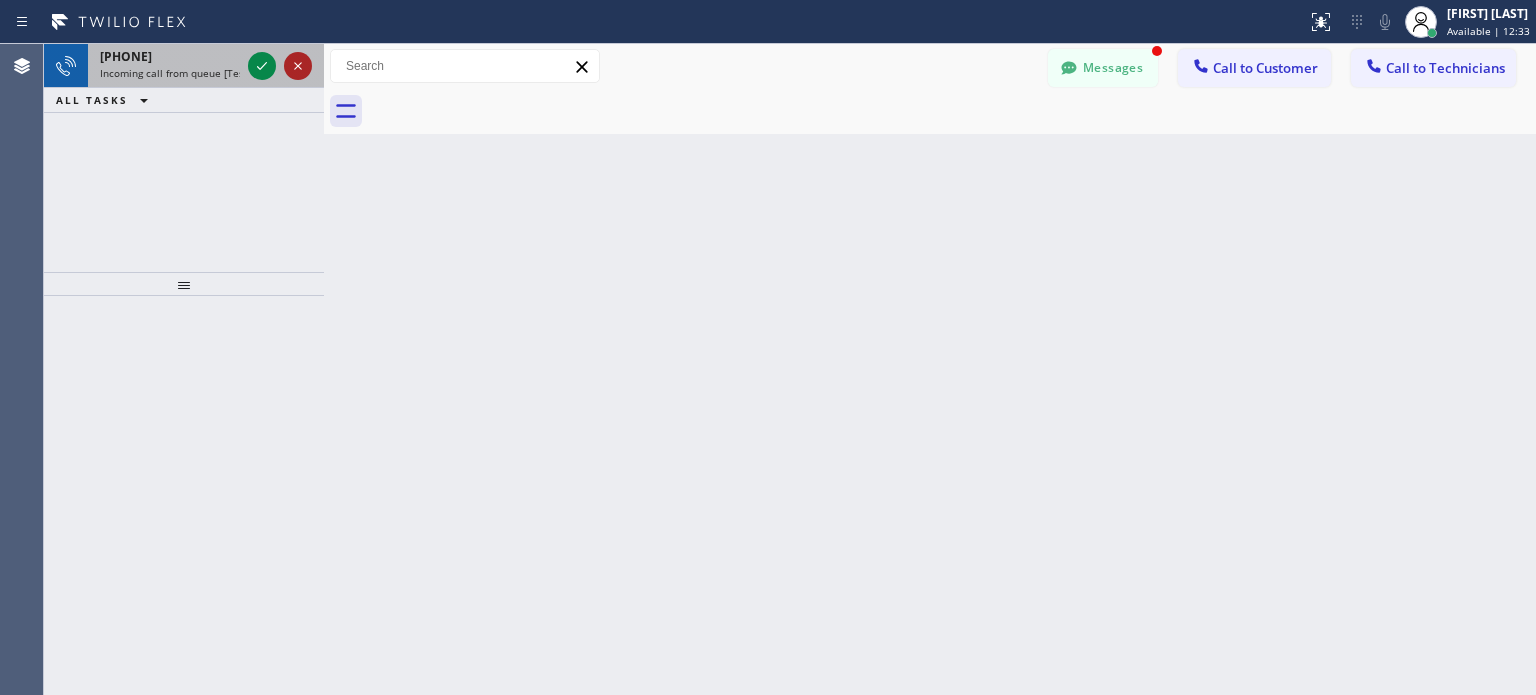 click 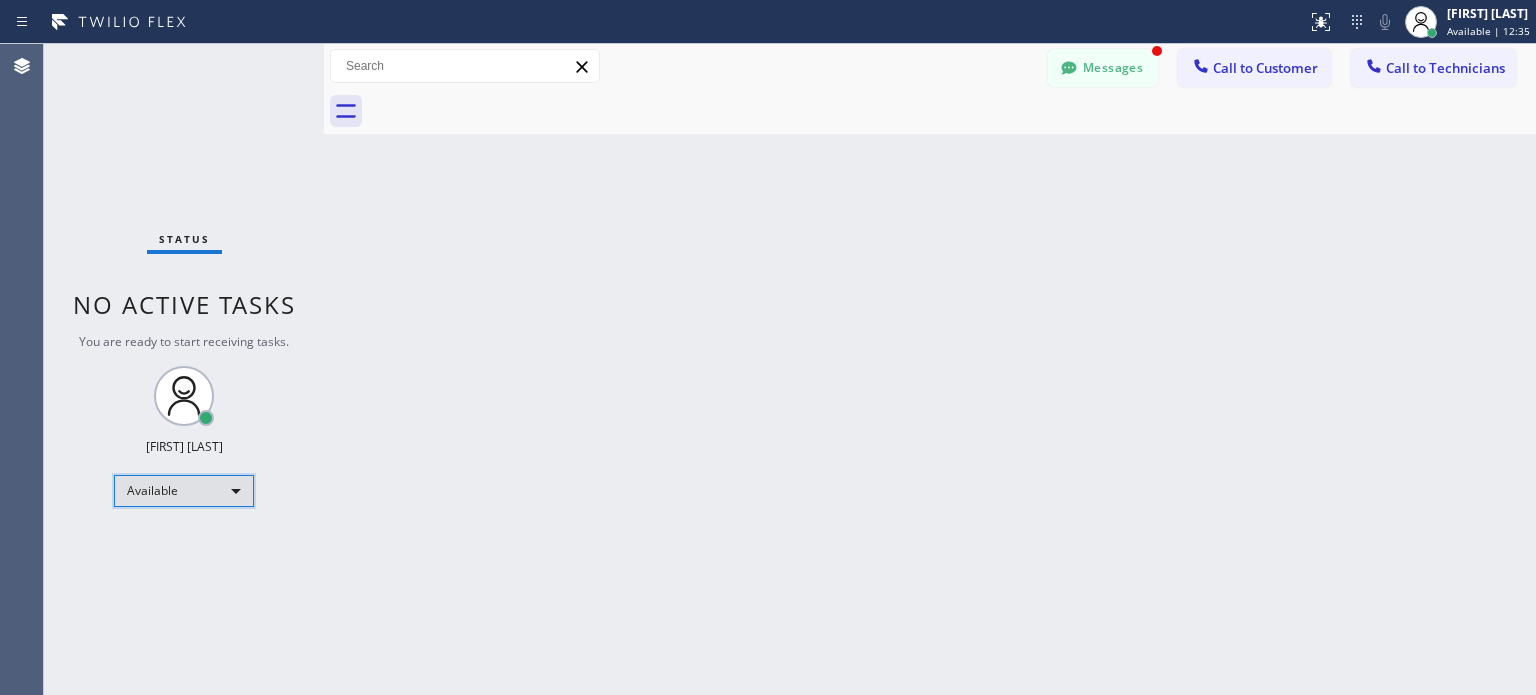 click on "Available" at bounding box center (184, 491) 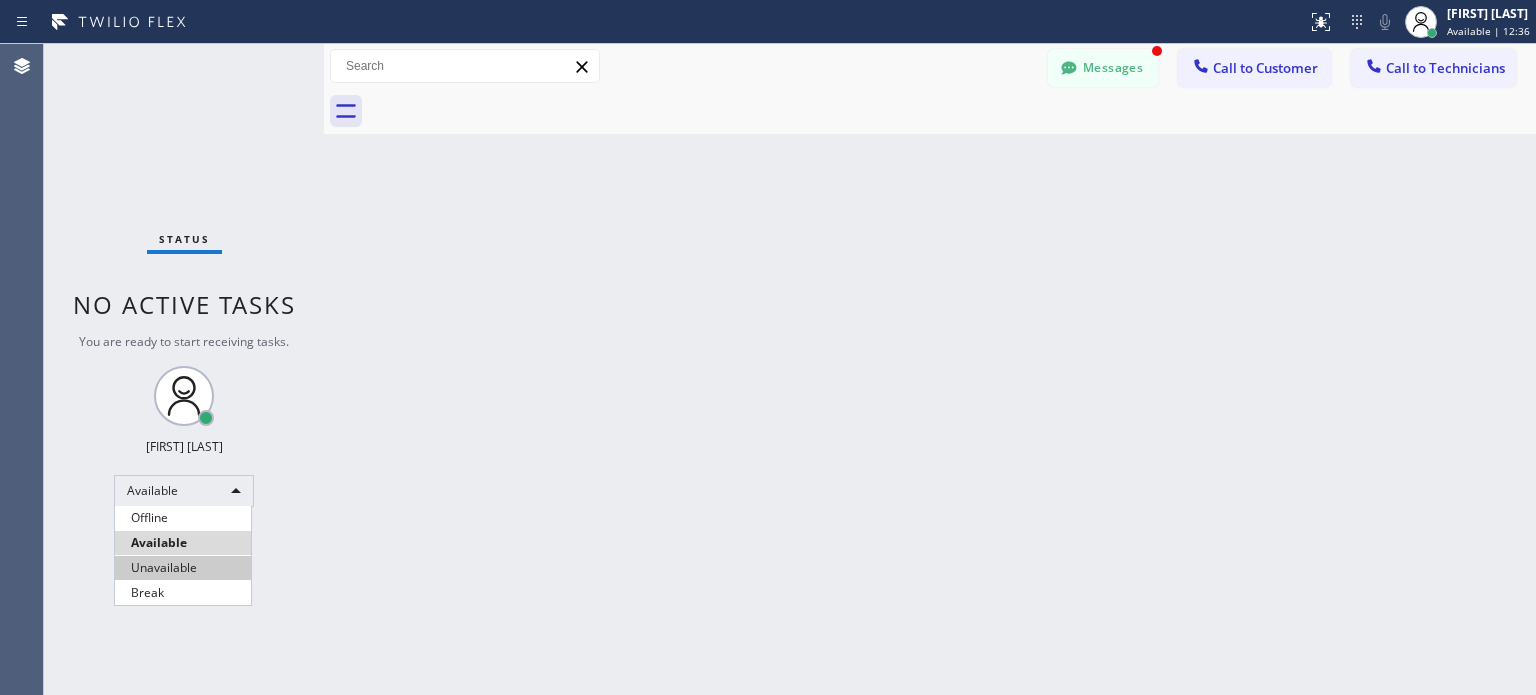 click on "Unavailable" at bounding box center [183, 568] 